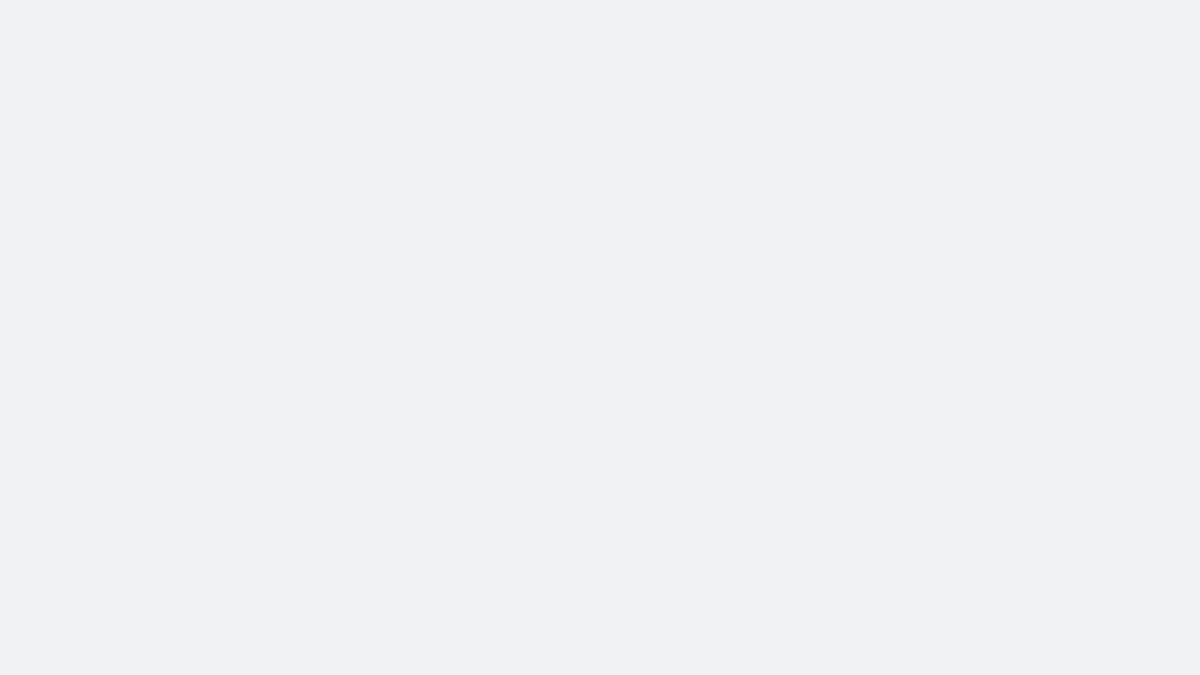 scroll, scrollTop: 0, scrollLeft: 0, axis: both 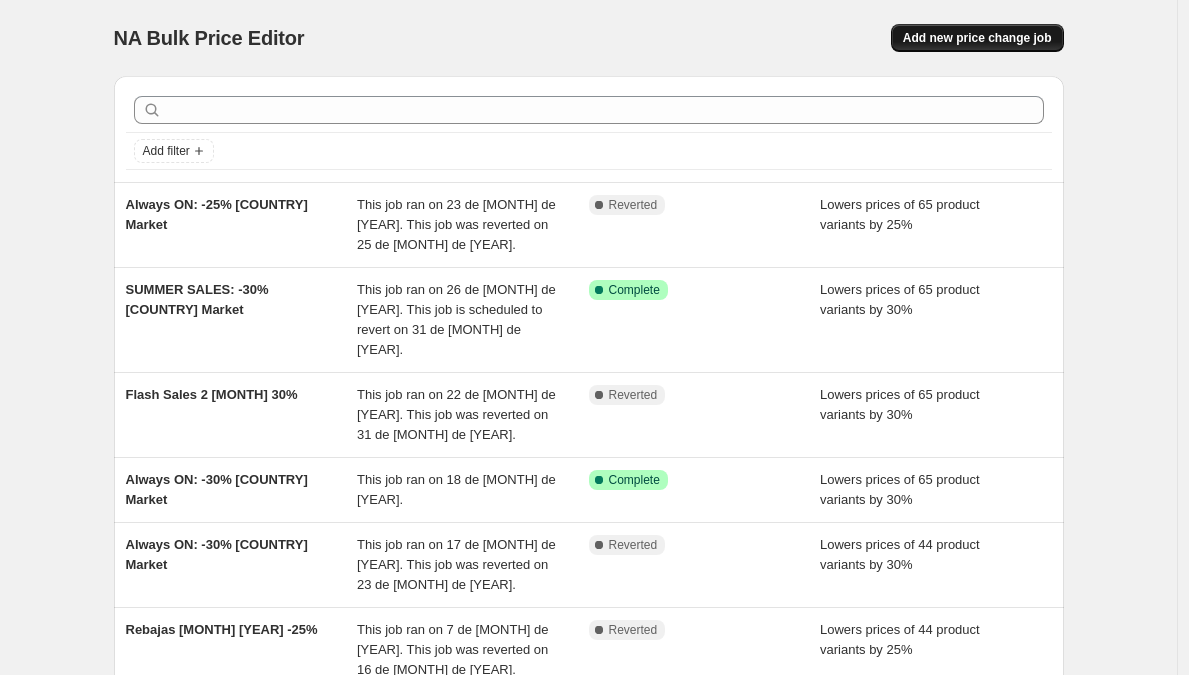 click on "Add new price change job" at bounding box center [977, 38] 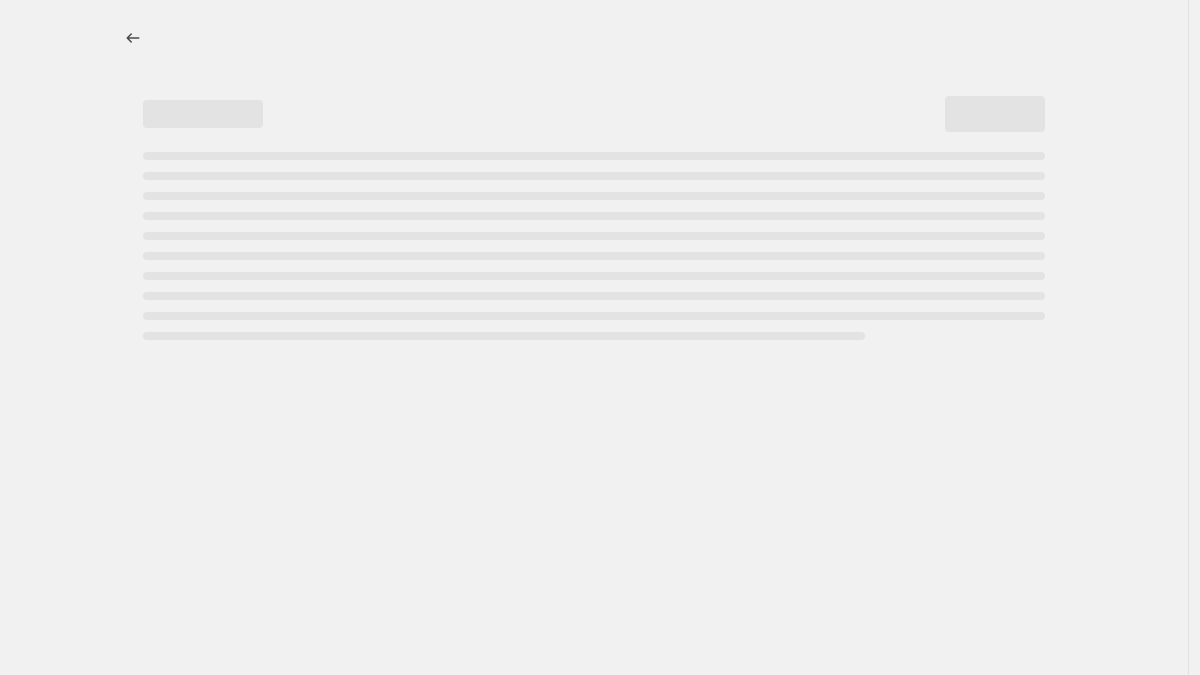 select on "percentage" 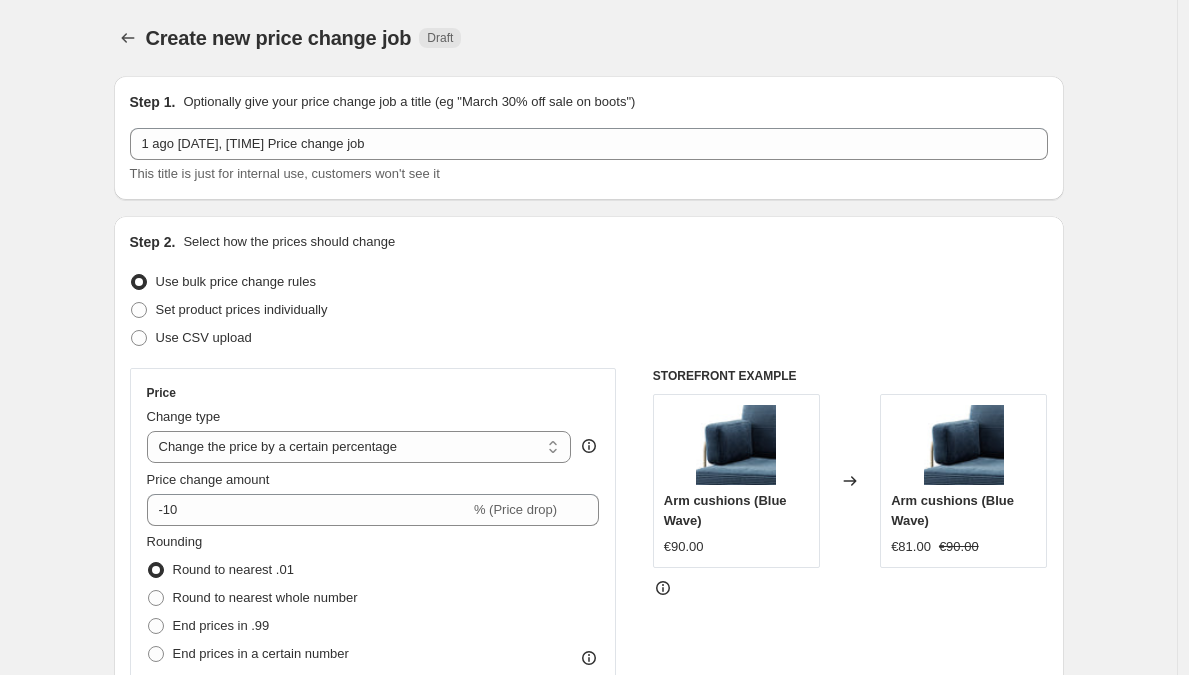 click on "Step 1. Optionally give your price change job a title (eg "March 30% off sale on boots") 1 ago [DATE], [TIME] Price change job This title is just for internal use, customers won't see it" at bounding box center [589, 138] 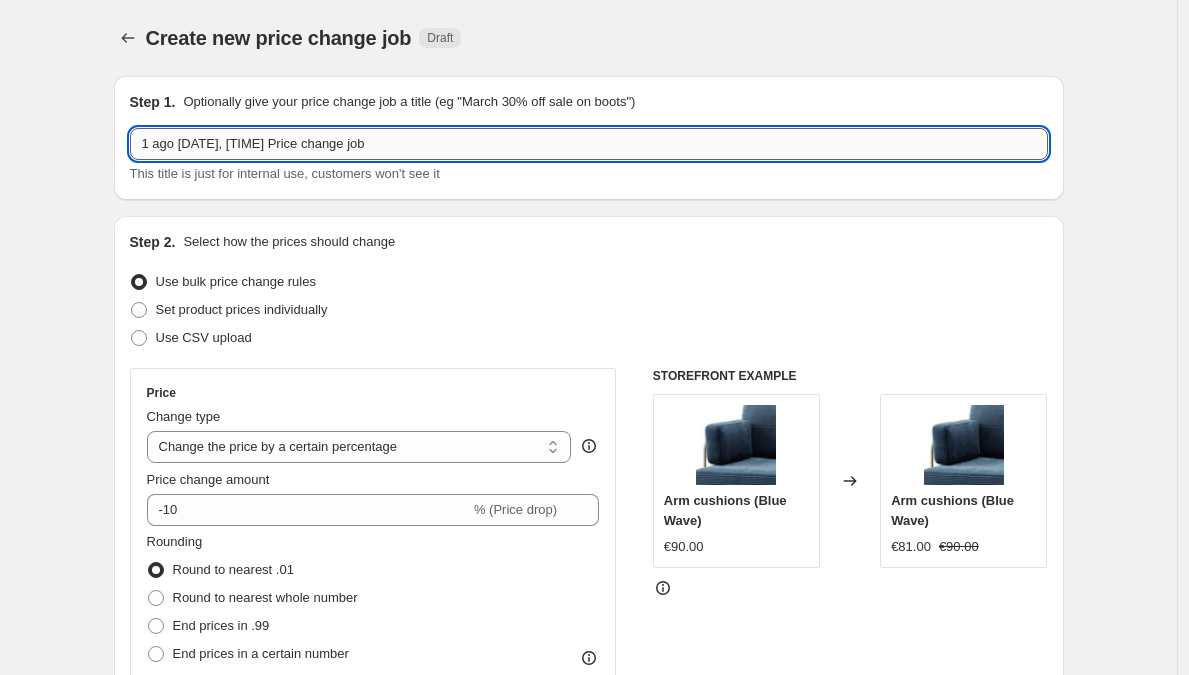 click on "1 ago [DATE], [TIME] Price change job" at bounding box center [589, 144] 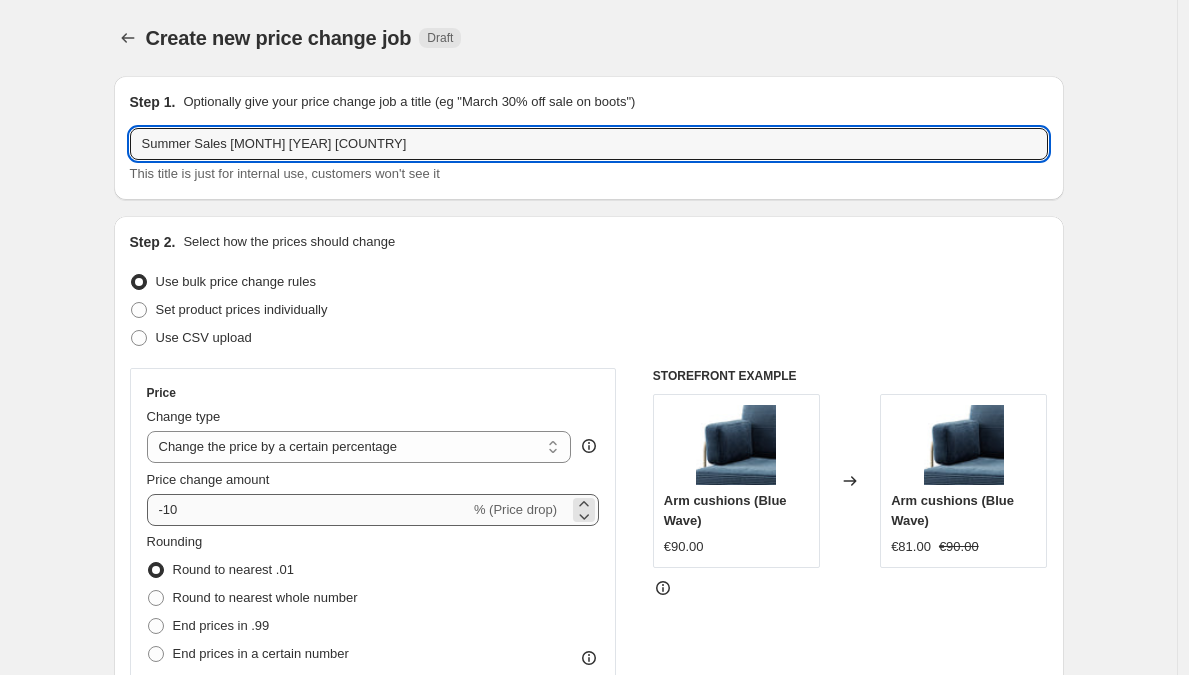 type on "Summer Sales [MONTH] [YEAR] [COUNTRY]" 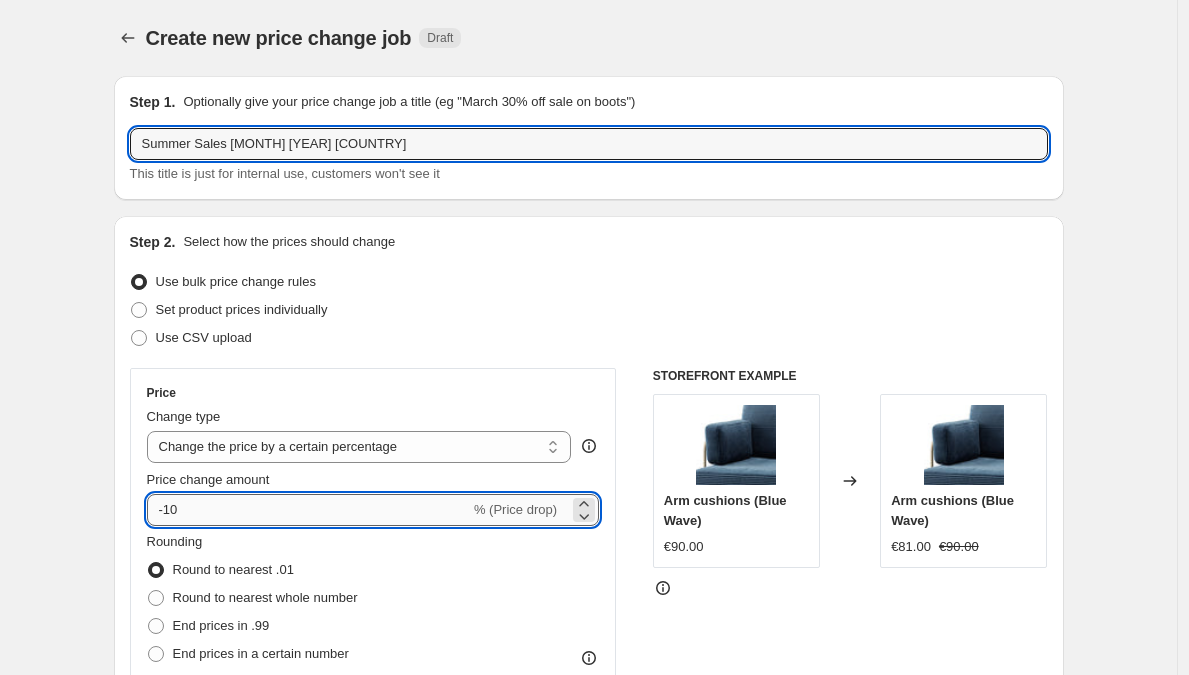 click on "-10" at bounding box center (308, 510) 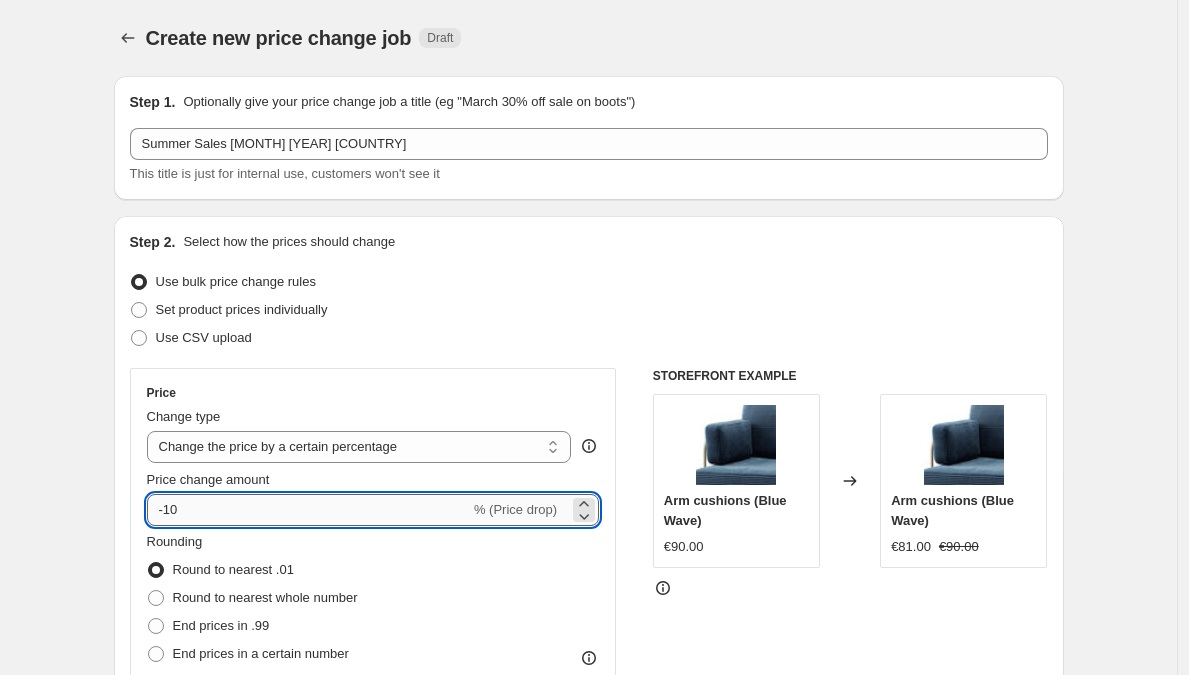 click on "-10" at bounding box center (308, 510) 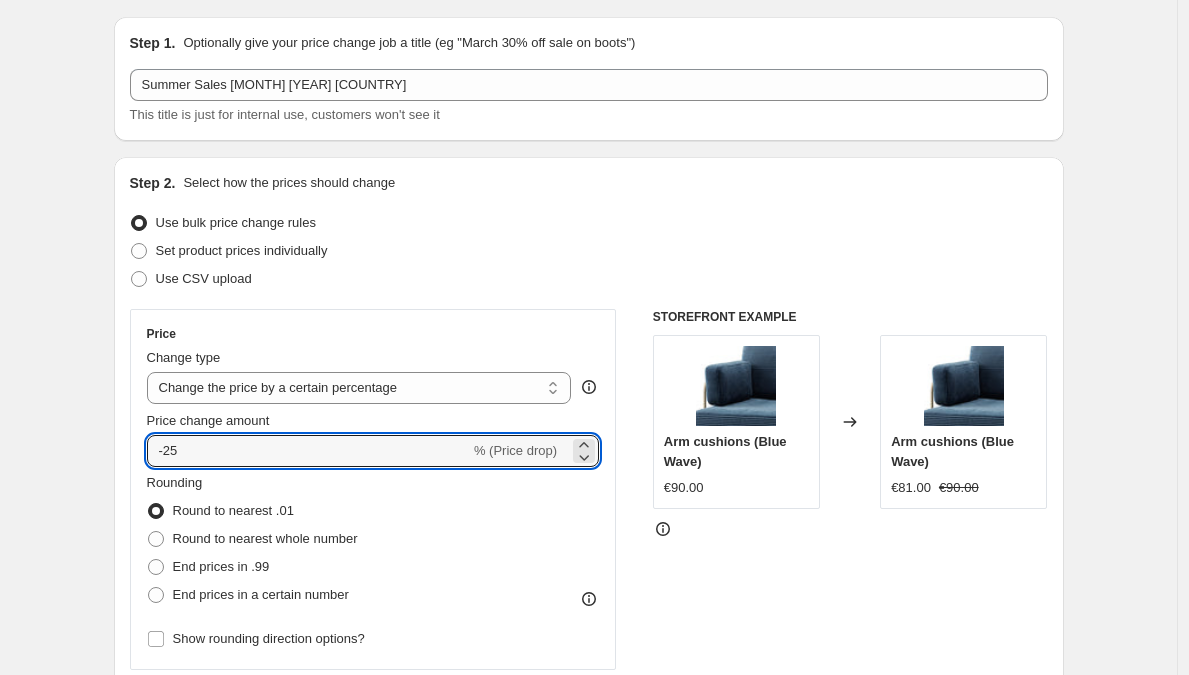 scroll, scrollTop: 88, scrollLeft: 0, axis: vertical 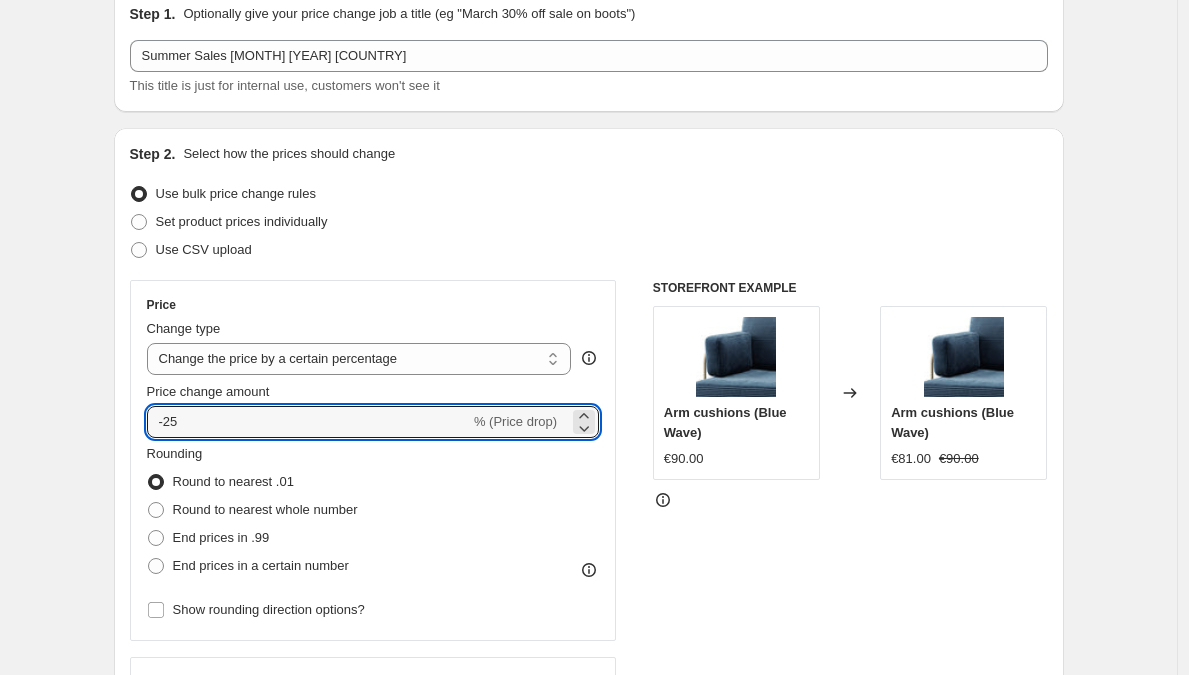 type on "-25" 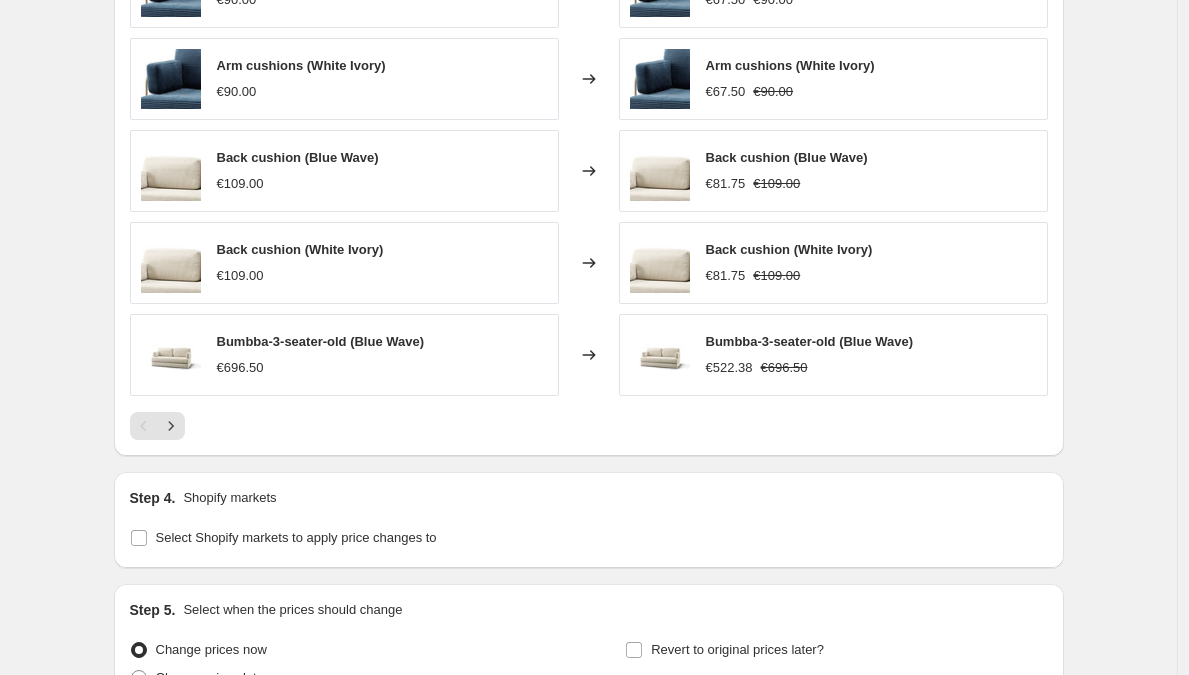 scroll, scrollTop: 1436, scrollLeft: 0, axis: vertical 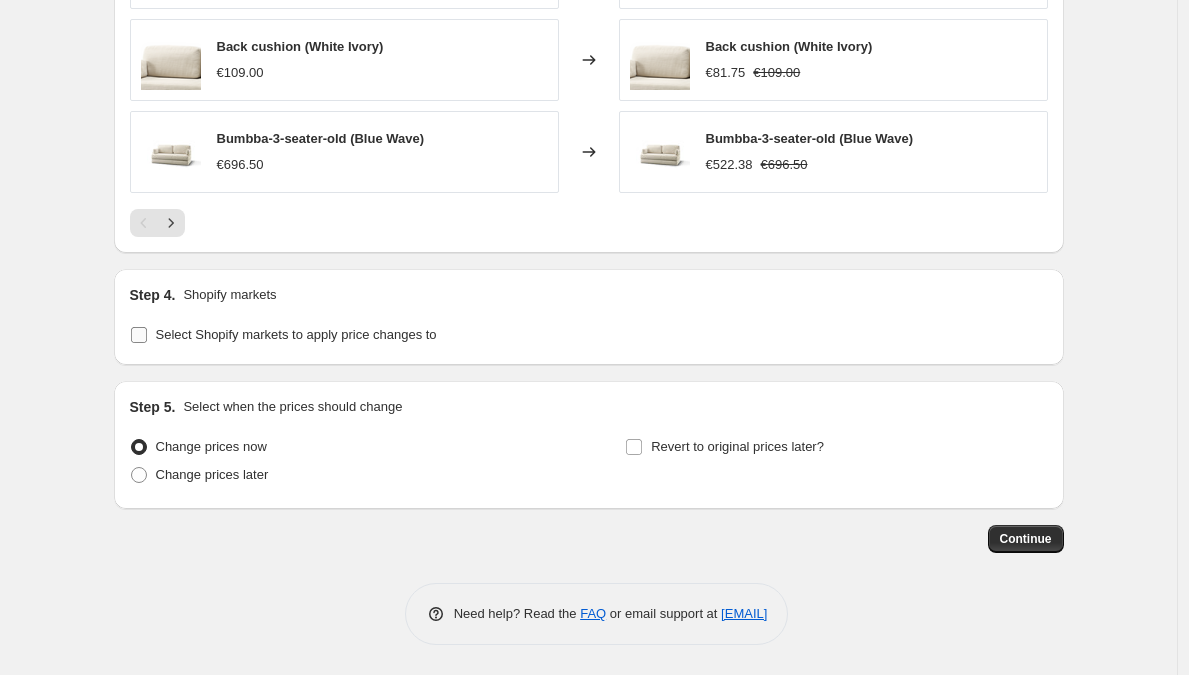 click on "Select Shopify markets to apply price changes to" at bounding box center [139, 335] 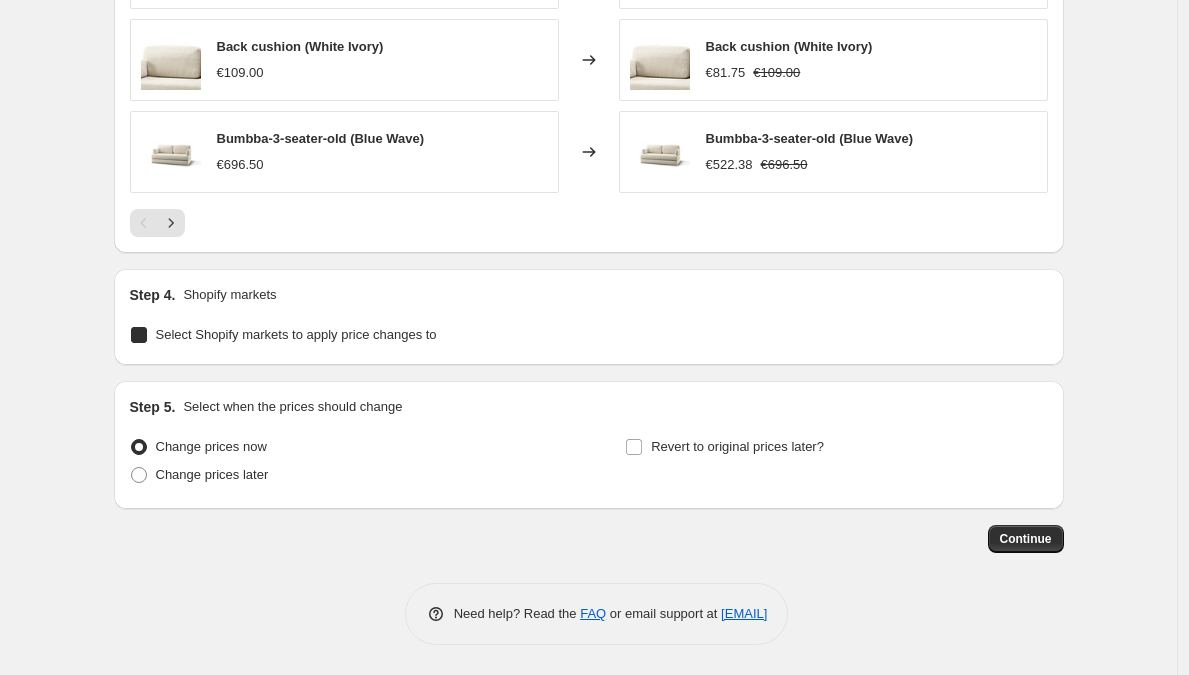 checkbox on "true" 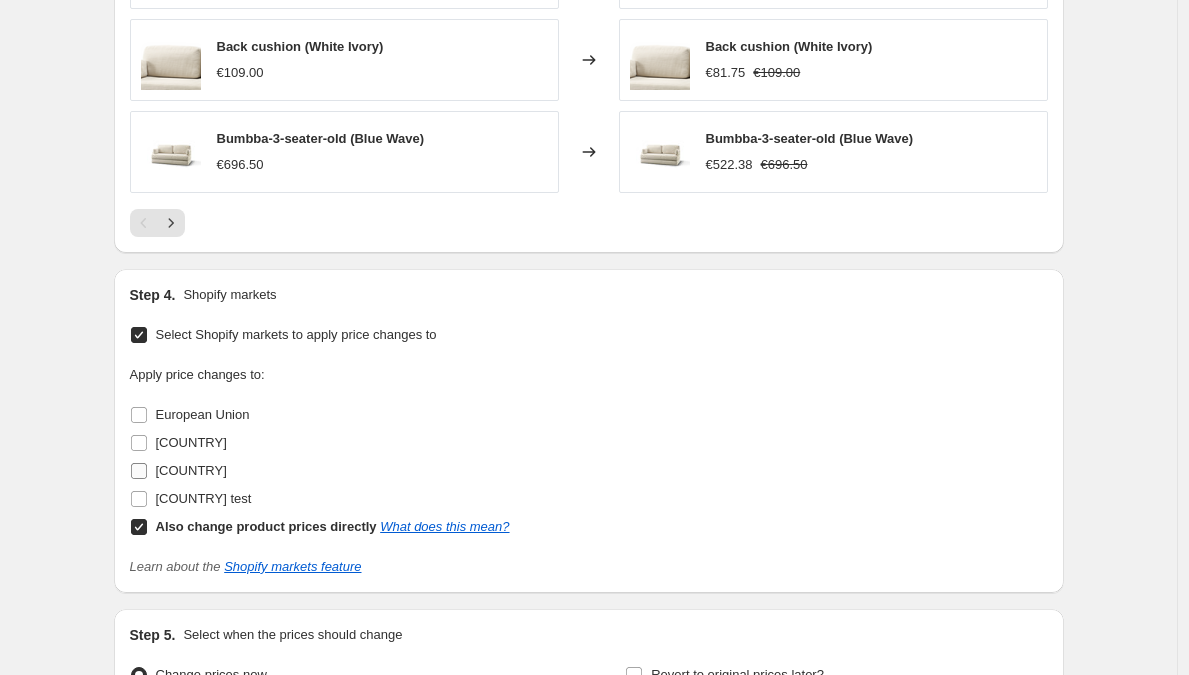 click on "[COUNTRY]" at bounding box center [139, 471] 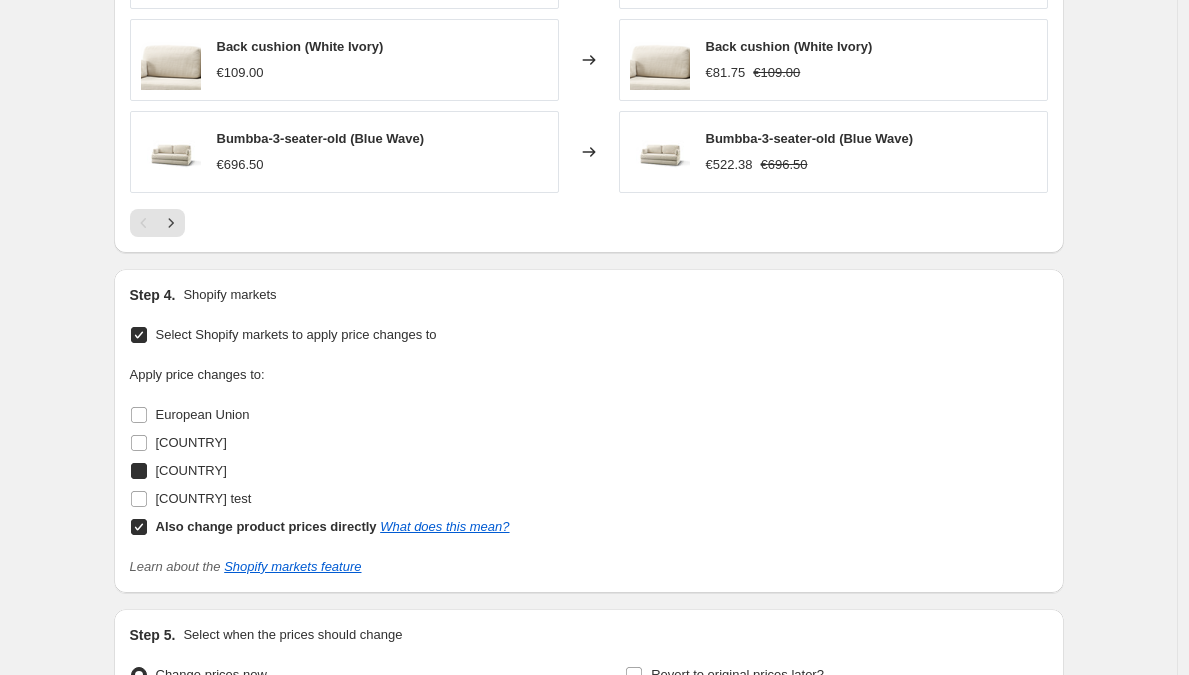 checkbox on "true" 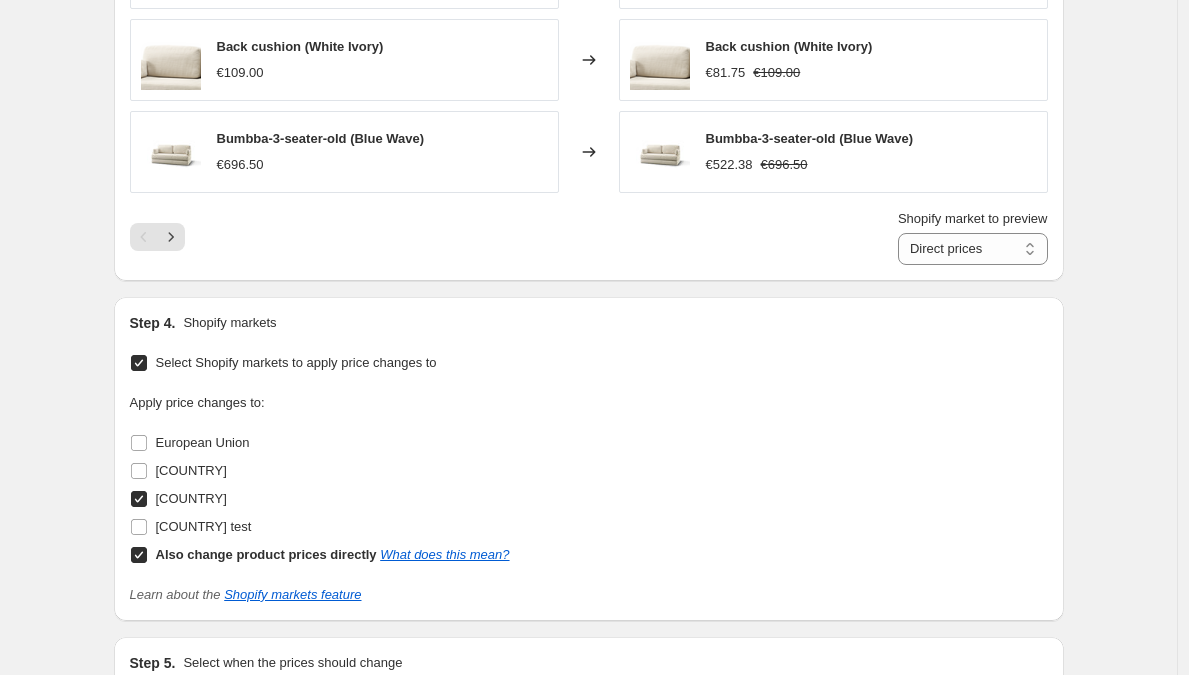 click on "Also change product prices directly   What does this mean?" at bounding box center [139, 555] 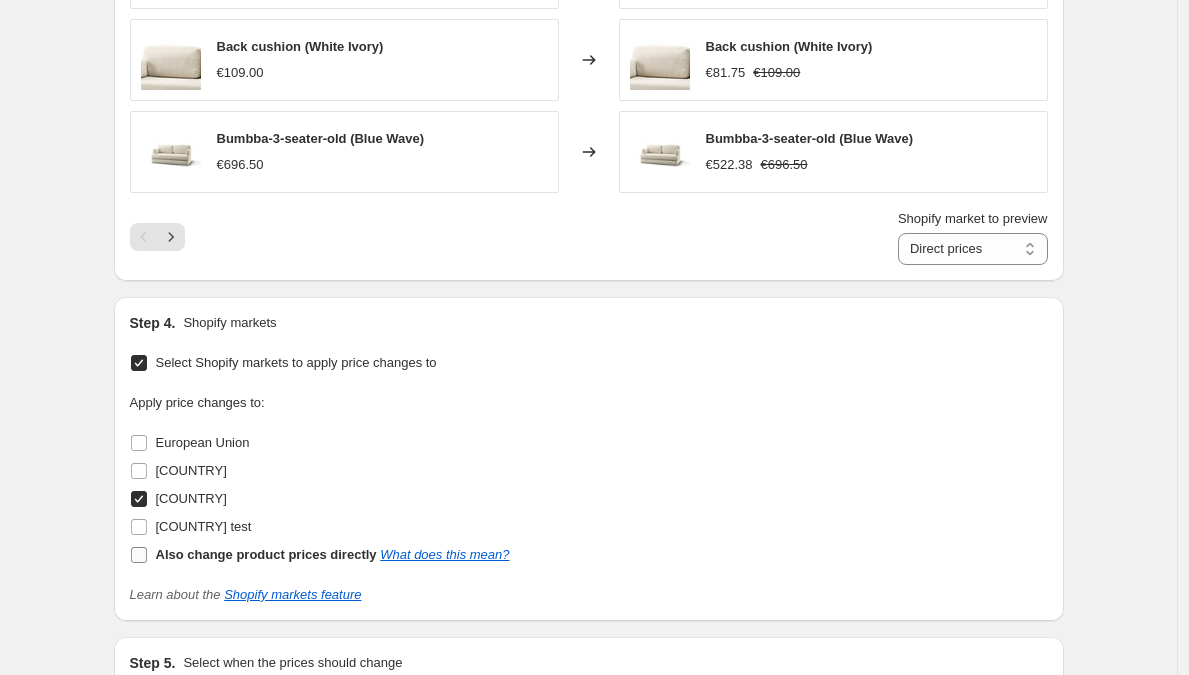 checkbox on "false" 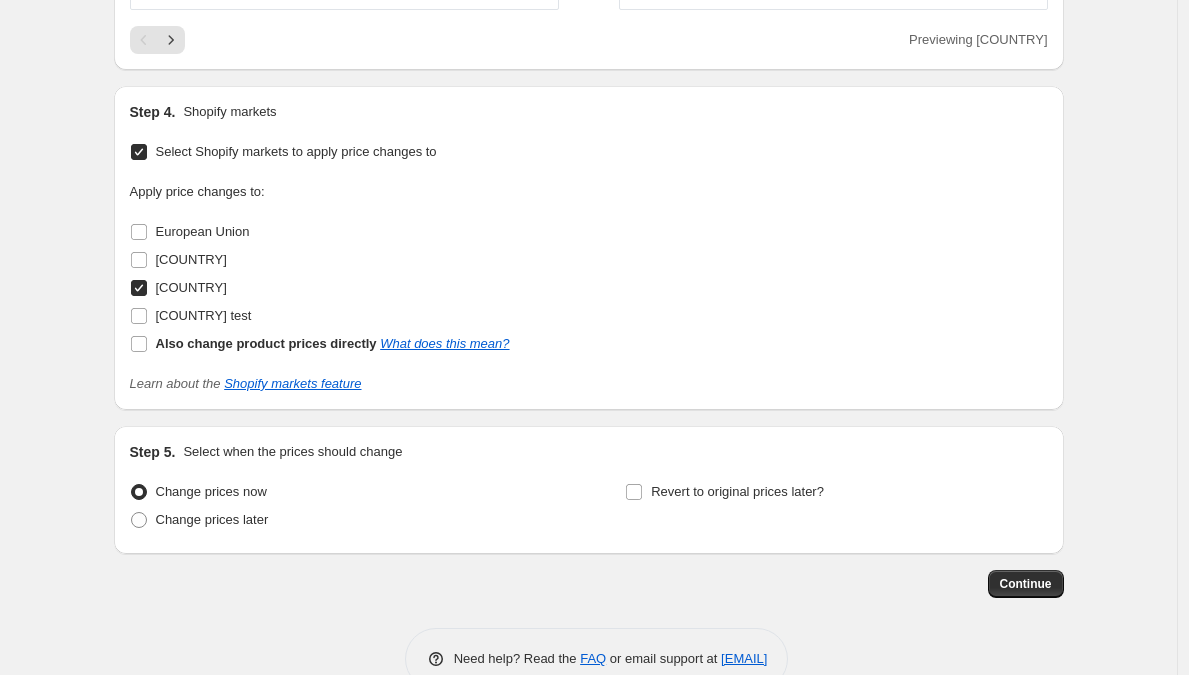scroll, scrollTop: 1664, scrollLeft: 0, axis: vertical 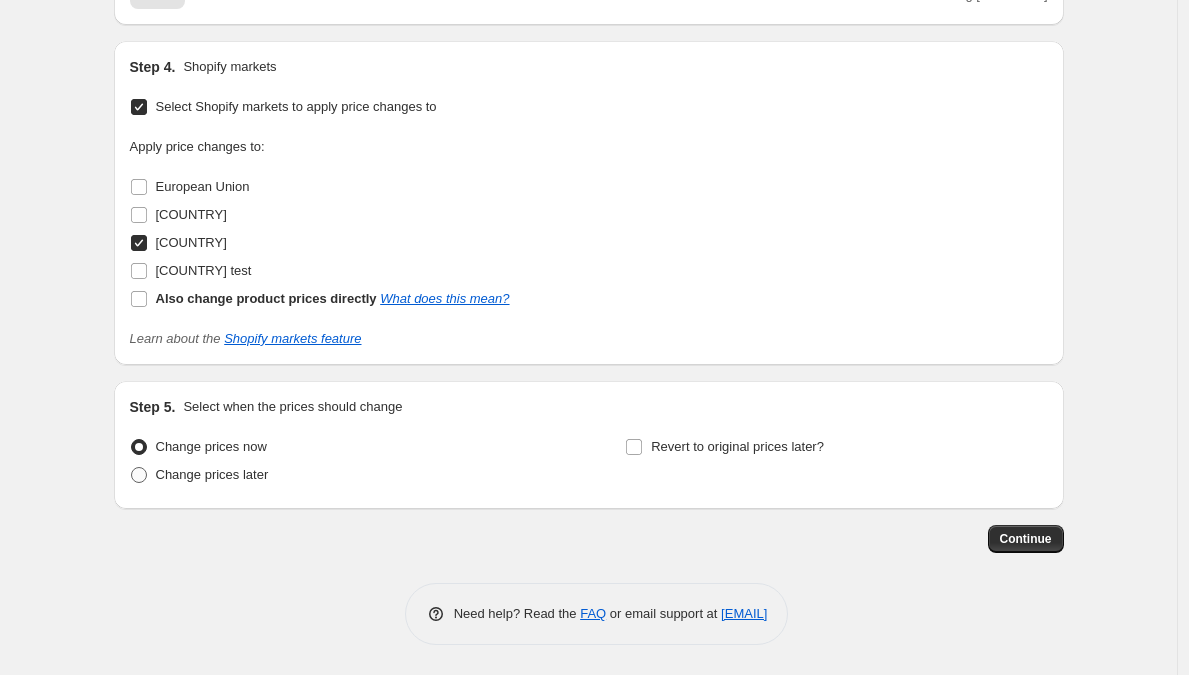 click at bounding box center (139, 475) 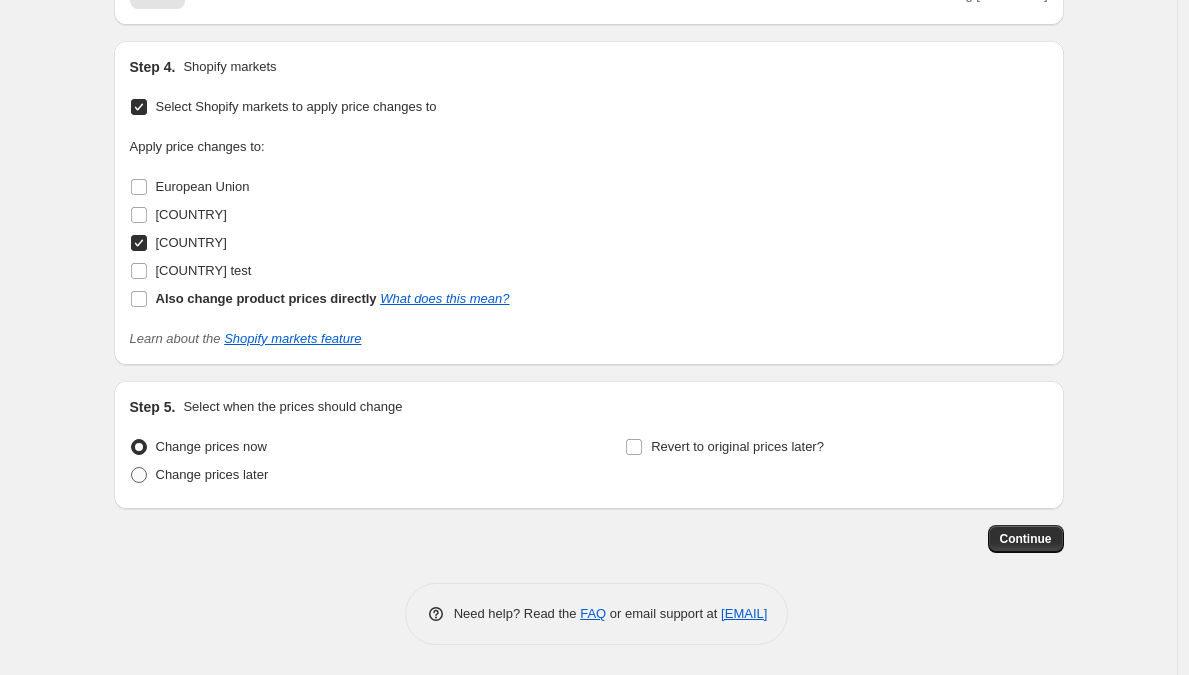 radio on "true" 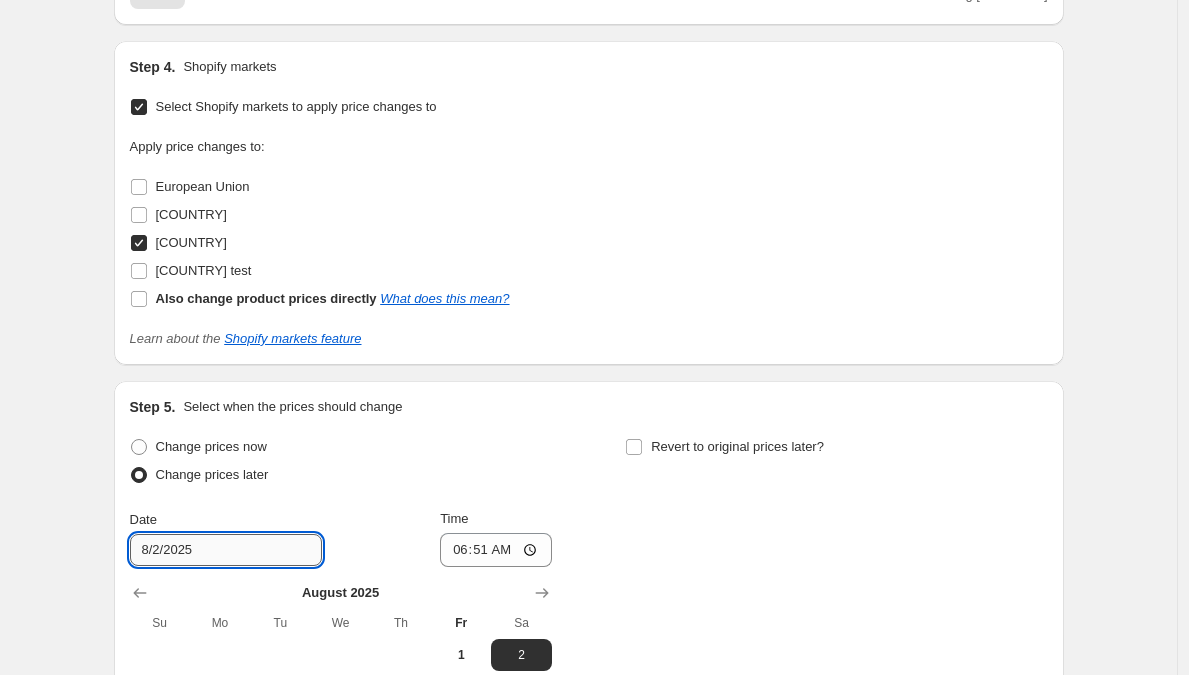 click on "8/2/2025" at bounding box center (226, 550) 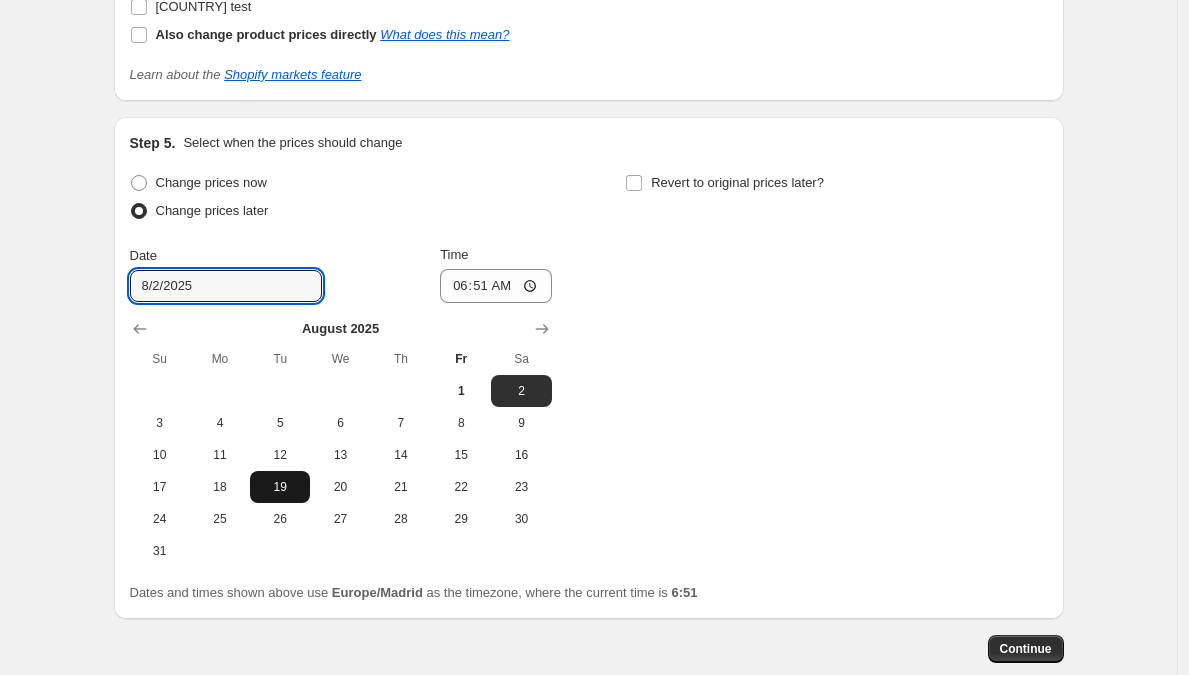 scroll, scrollTop: 1930, scrollLeft: 0, axis: vertical 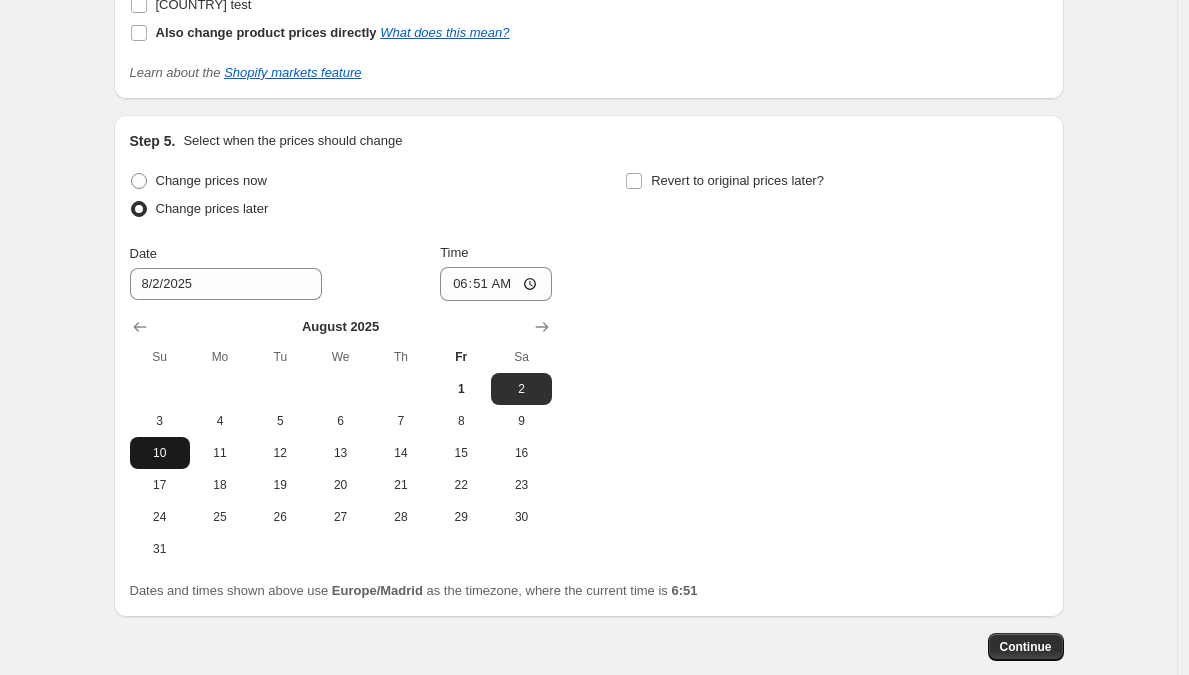 click on "10" at bounding box center [160, 453] 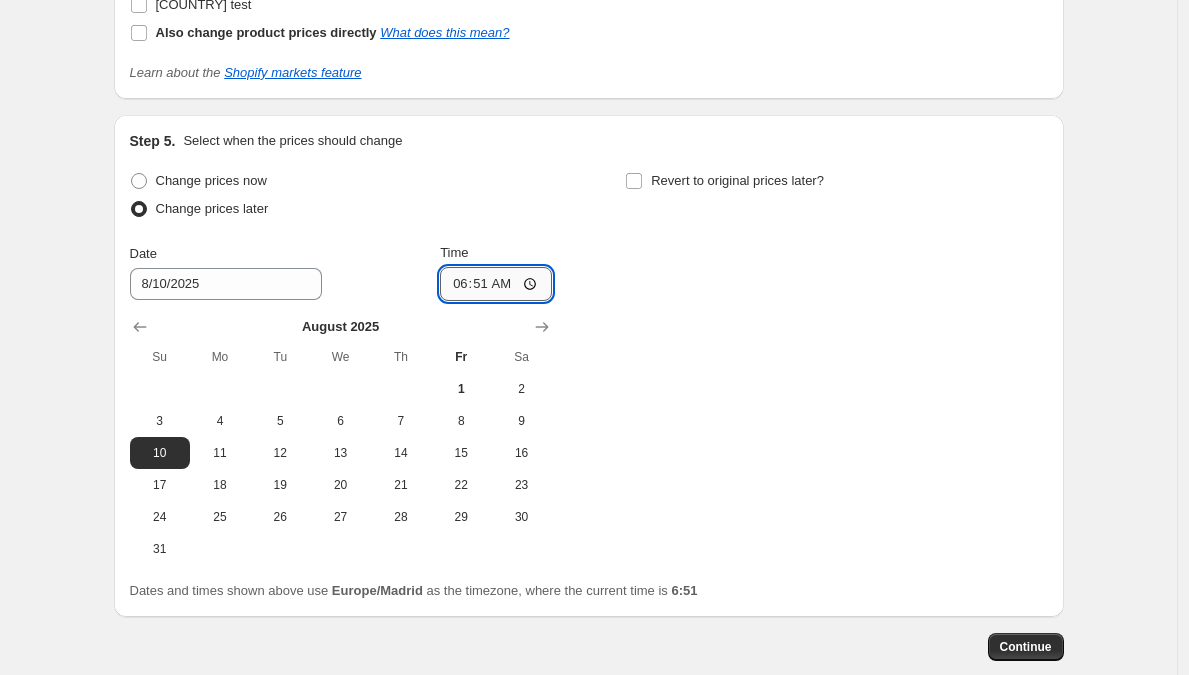 click on "06:51" at bounding box center [496, 284] 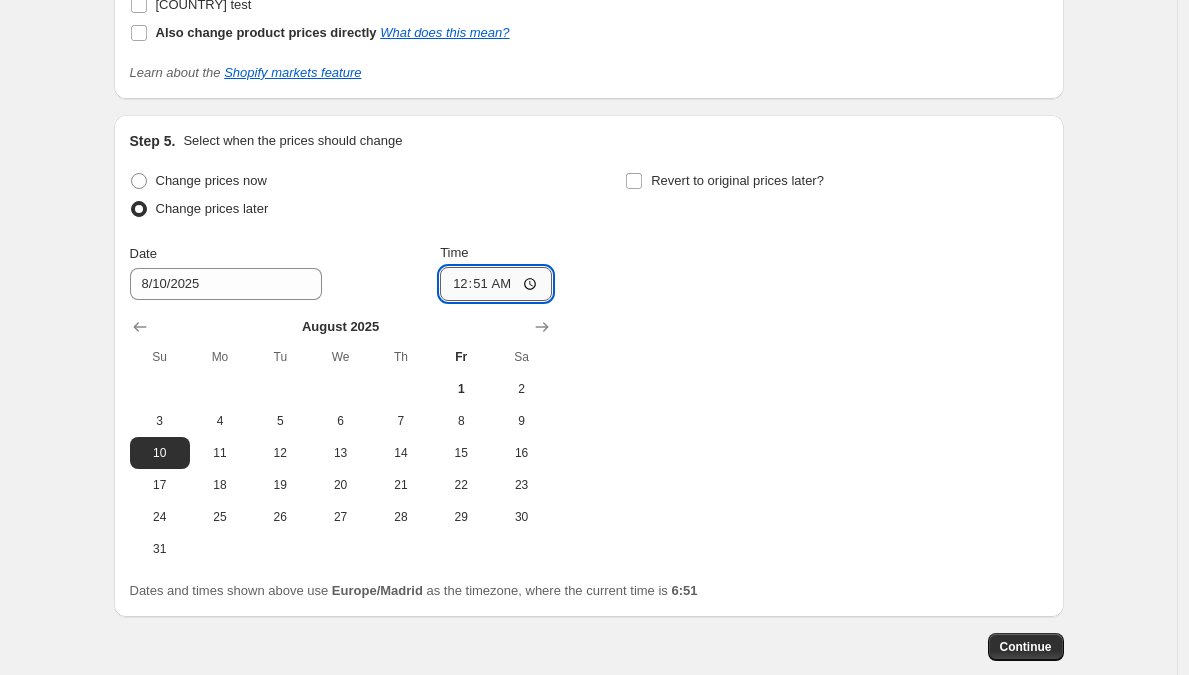 click on "00:51" at bounding box center [496, 284] 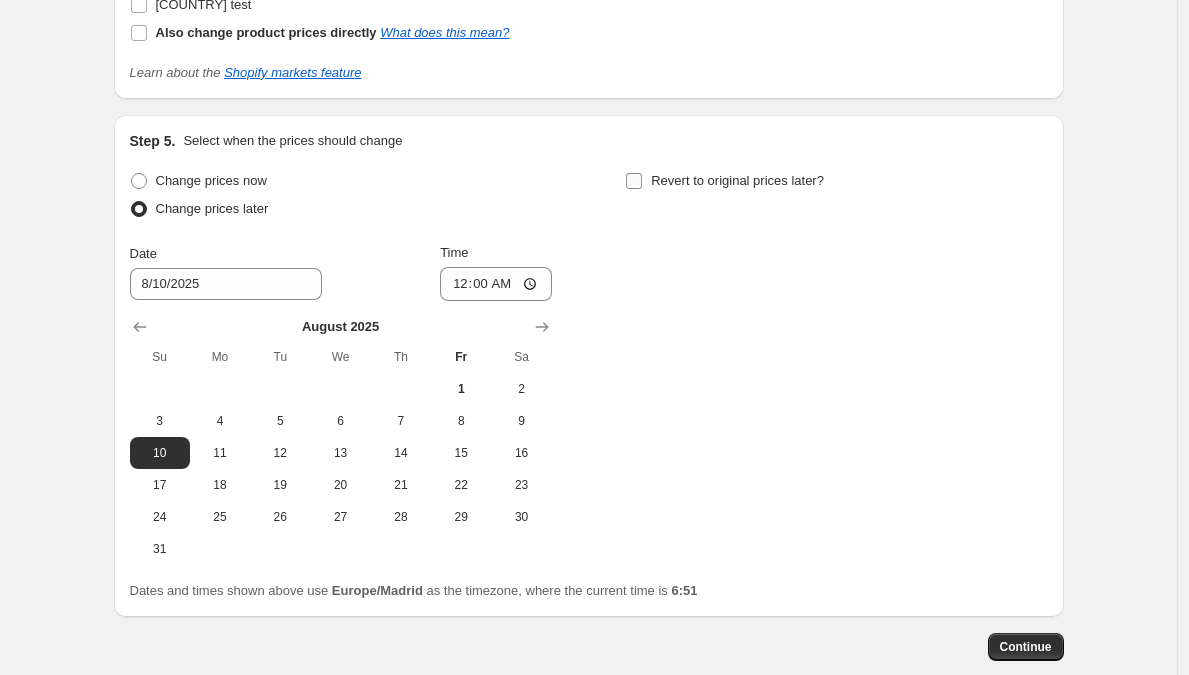 click on "Revert to original prices later?" at bounding box center [634, 181] 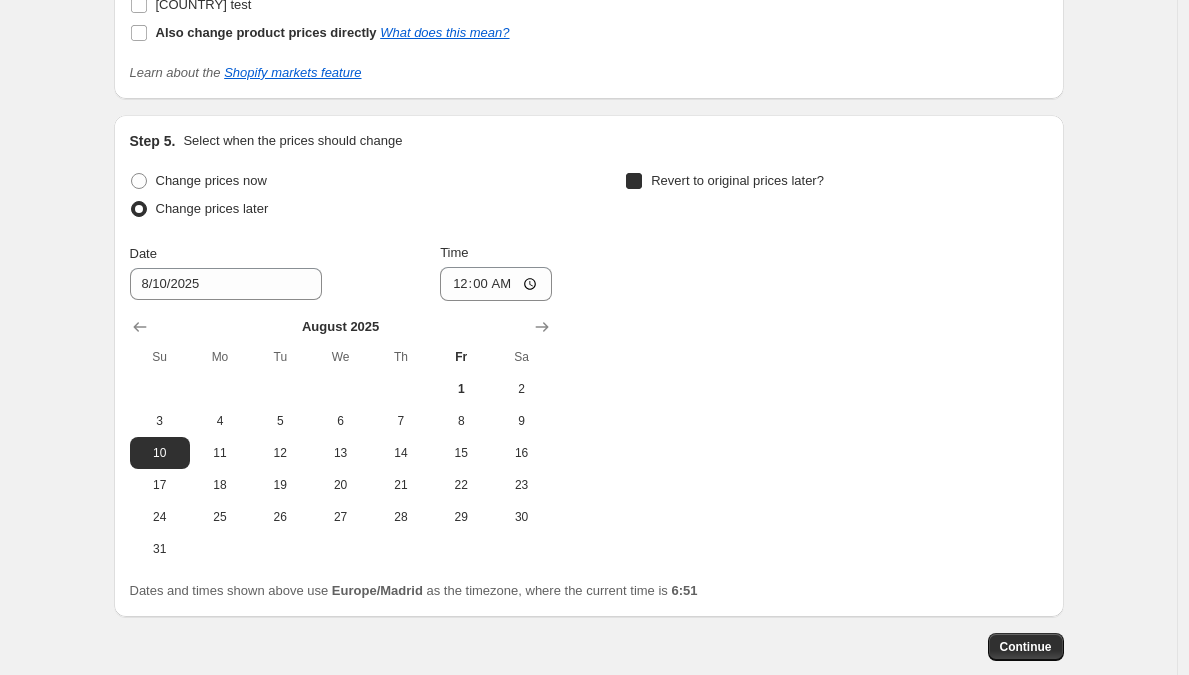 checkbox on "true" 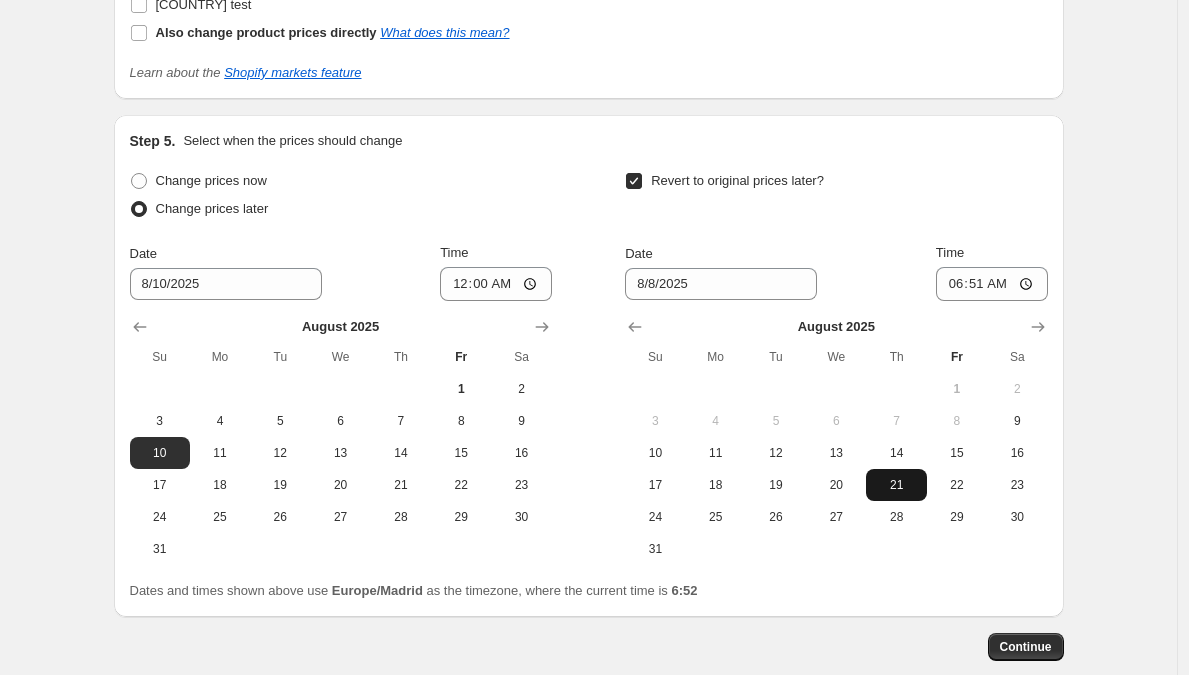 click on "21" at bounding box center [896, 485] 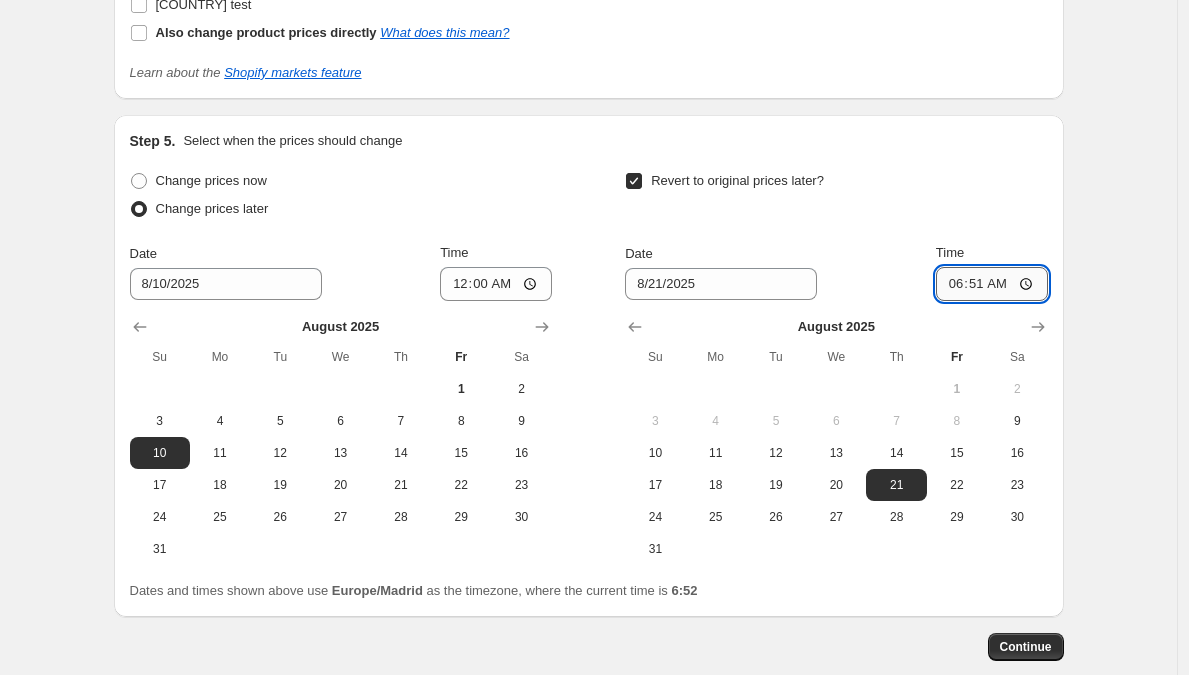 click on "06:51" at bounding box center (992, 284) 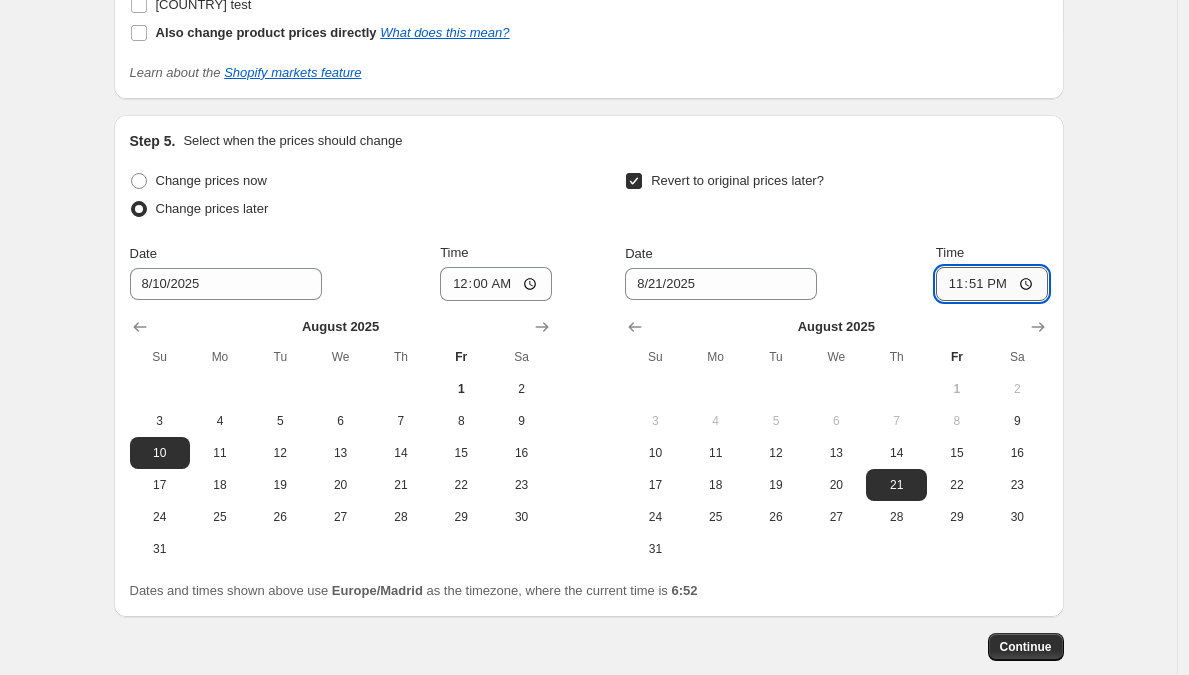 click on "23:51" at bounding box center (992, 284) 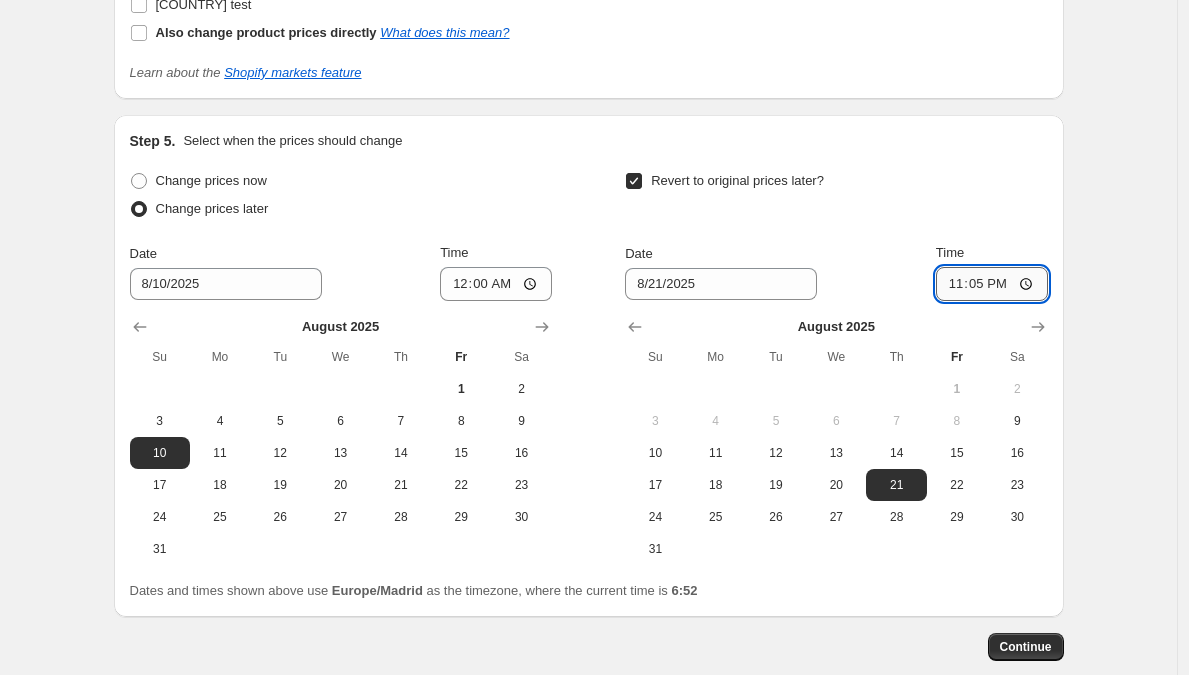 type on "23:59" 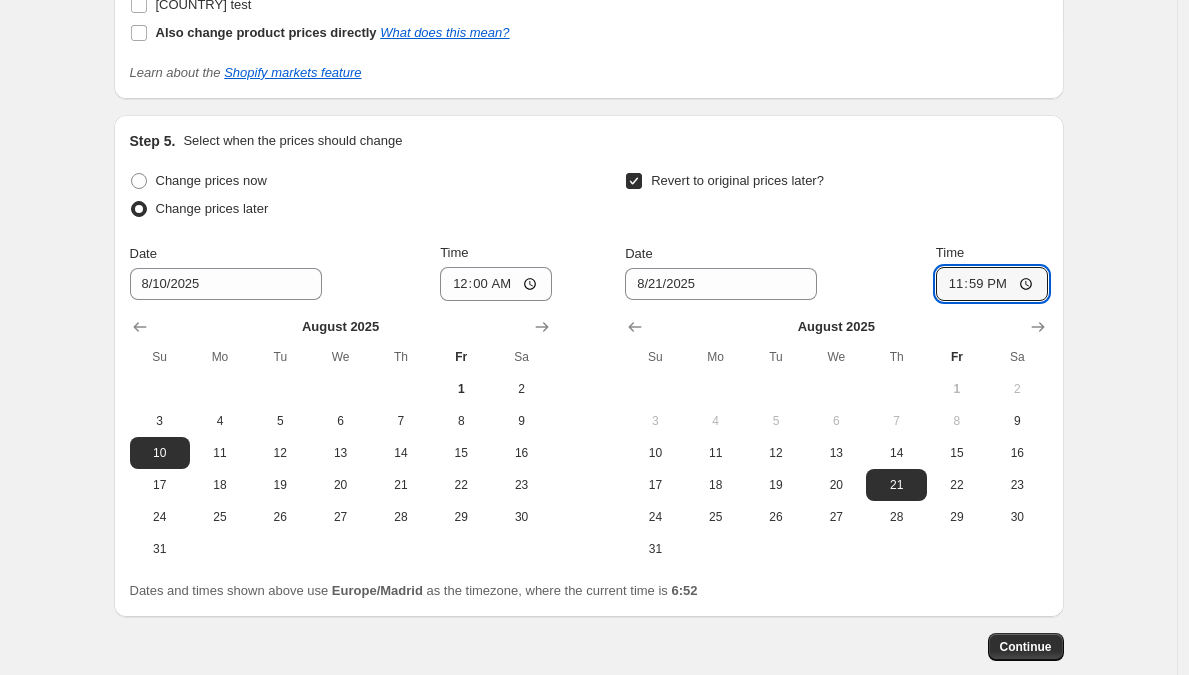 click on "Create new price change job. This page is ready Create new price change job Draft Step 1. Optionally give your price change job a title (eg "March 30% off sale on boots") Summer Sales [MONTH] [YEAR] [COUNTRY] This title is just for internal use, customers won't see it Step 2. Select how the prices should change Use bulk price change rules Set product prices individually Use CSV upload Price Change type Change the price to a certain amount Change the price by a certain amount Change the price by a certain percentage Change the price to the current compare at price (price before sale) Change the price by a certain amount relative to the compare at price Change the price by a certain percentage relative to the compare at price Don't change the price Change the price by a certain percentage relative to the cost per item Change price to certain cost margin Change the price by a certain percentage Price change amount -25 % (Price drop) Rounding Round to nearest .01 Round to nearest whole number End prices in .99 90.00 EUR" at bounding box center (588, -574) 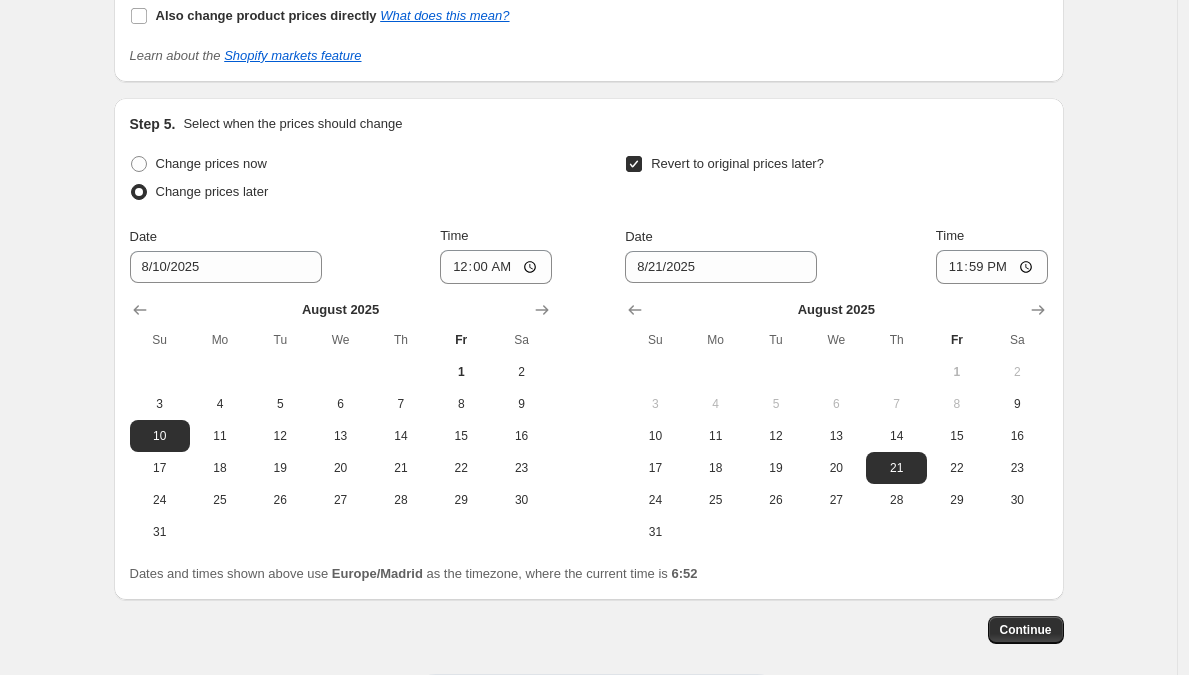 scroll, scrollTop: 2038, scrollLeft: 0, axis: vertical 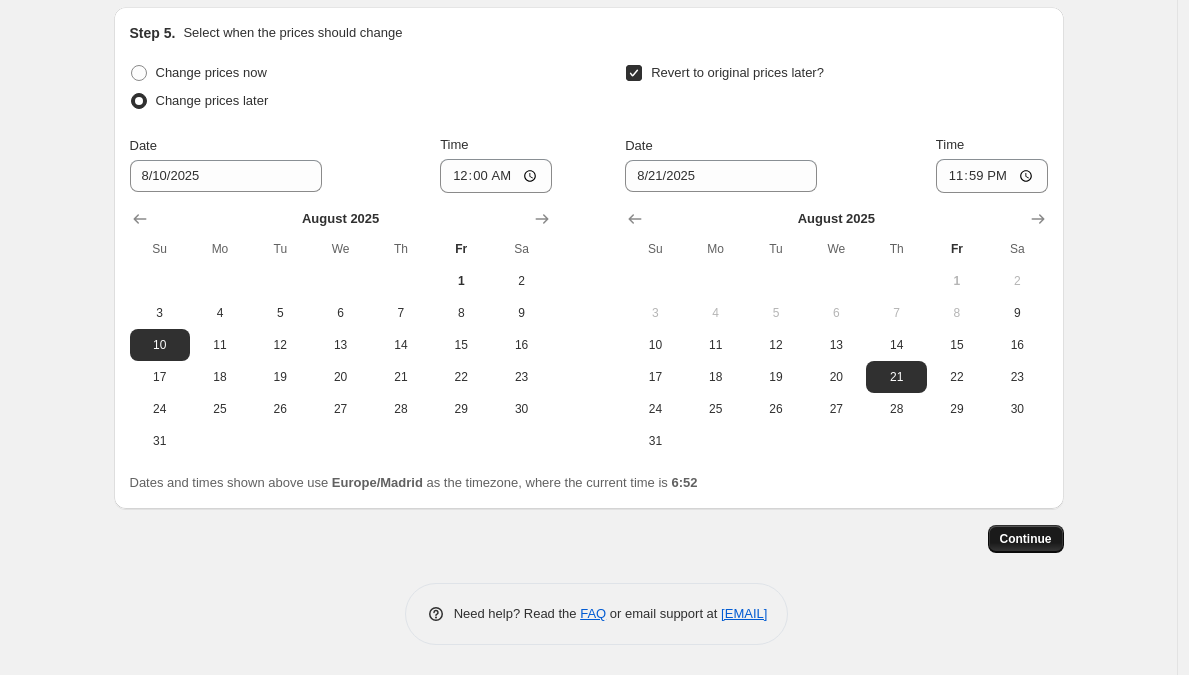click on "Continue" at bounding box center (1026, 539) 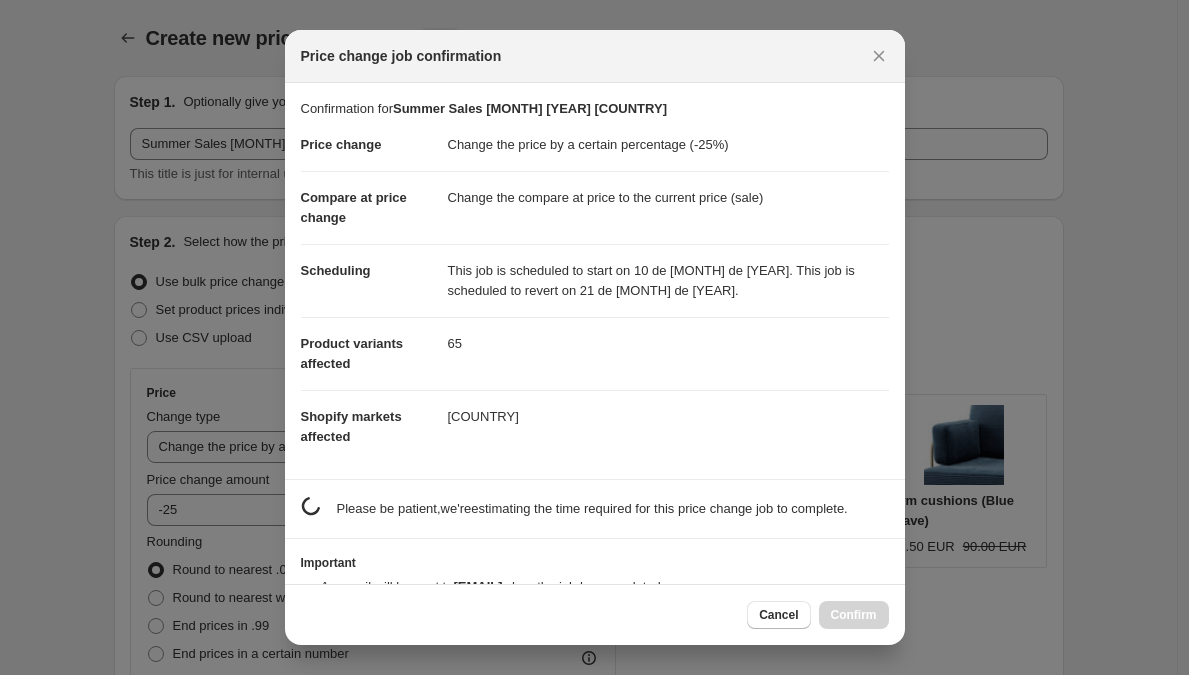 scroll, scrollTop: 0, scrollLeft: 0, axis: both 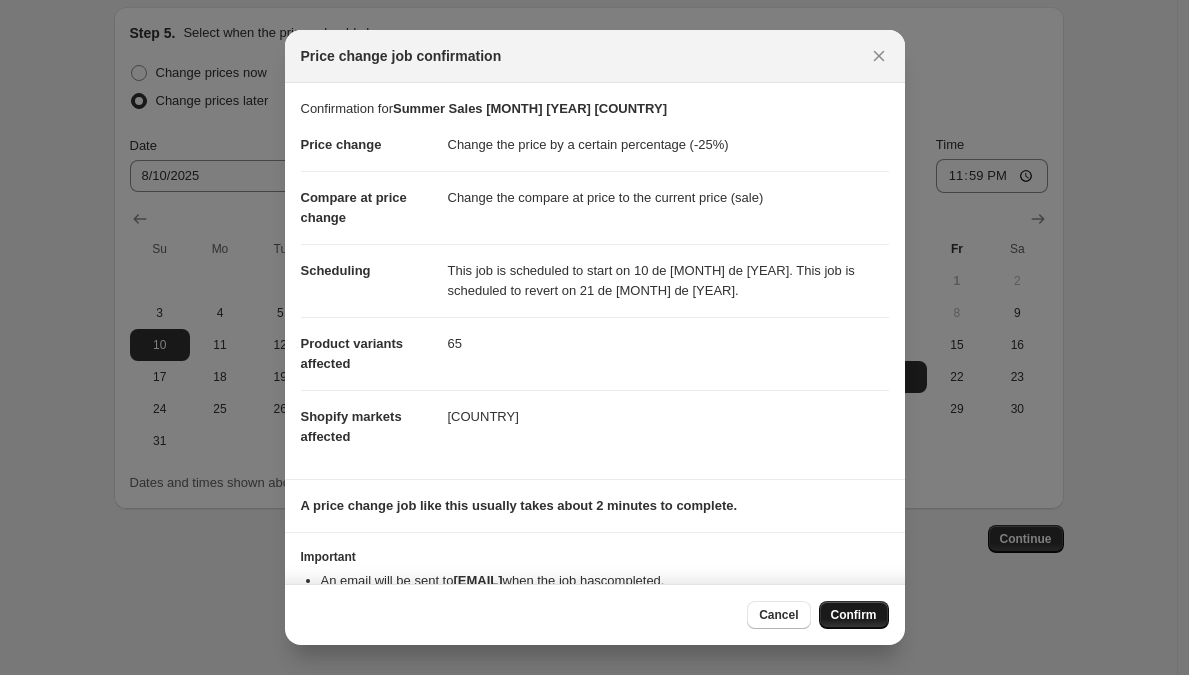 click on "Confirm" at bounding box center (854, 615) 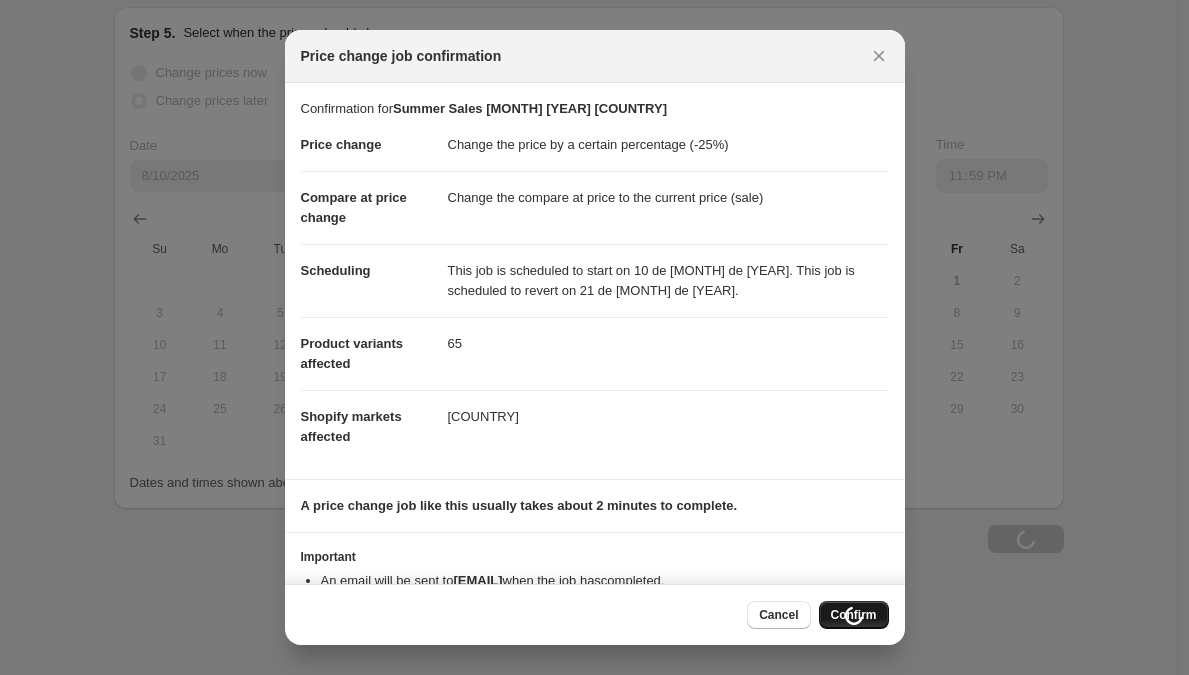 scroll, scrollTop: 2038, scrollLeft: 0, axis: vertical 